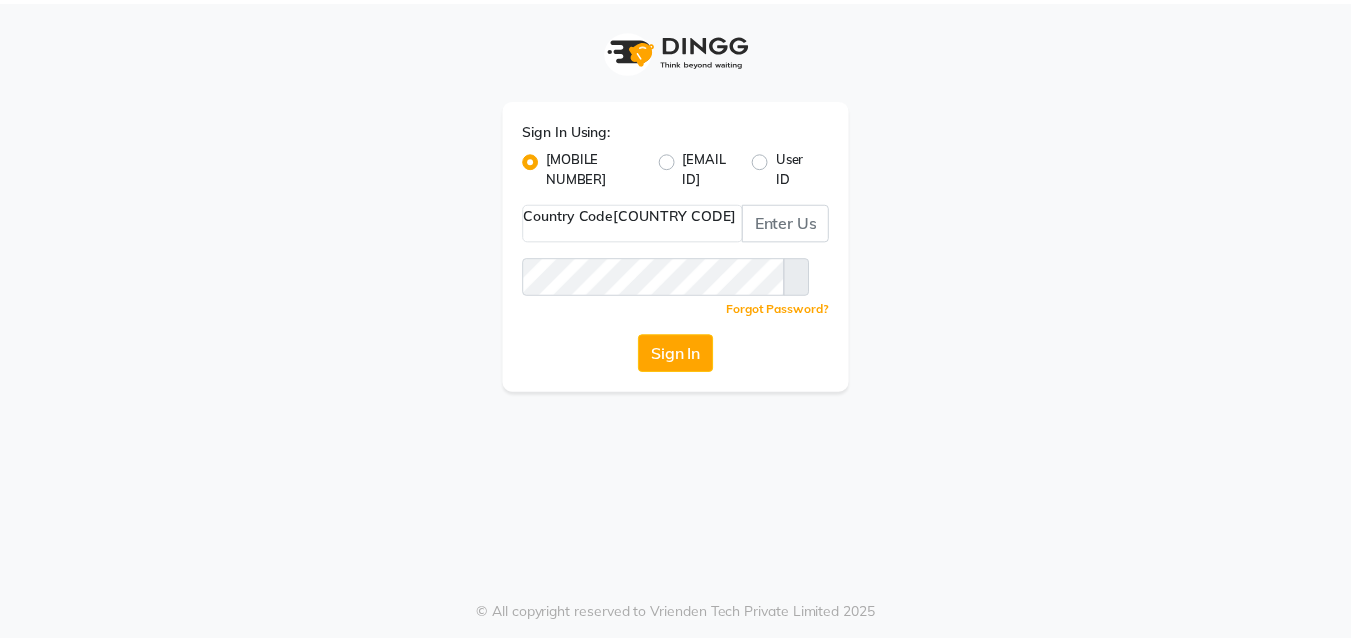 scroll, scrollTop: 0, scrollLeft: 0, axis: both 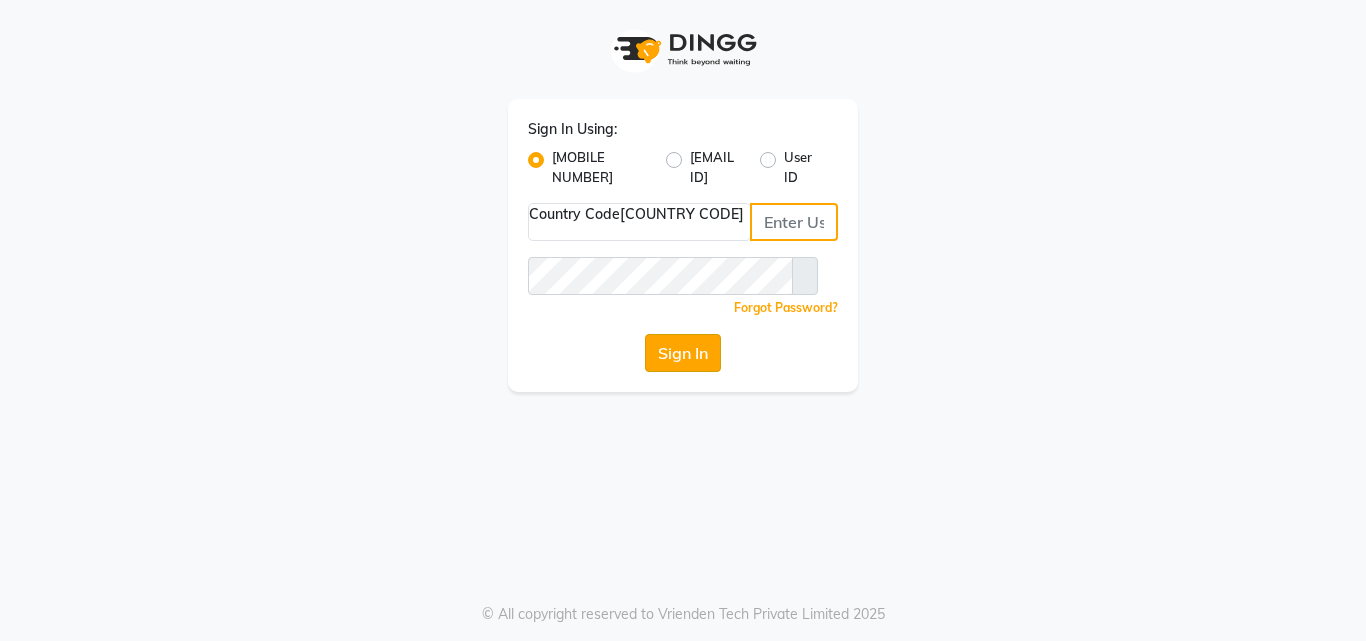 type on "[PHONE]" 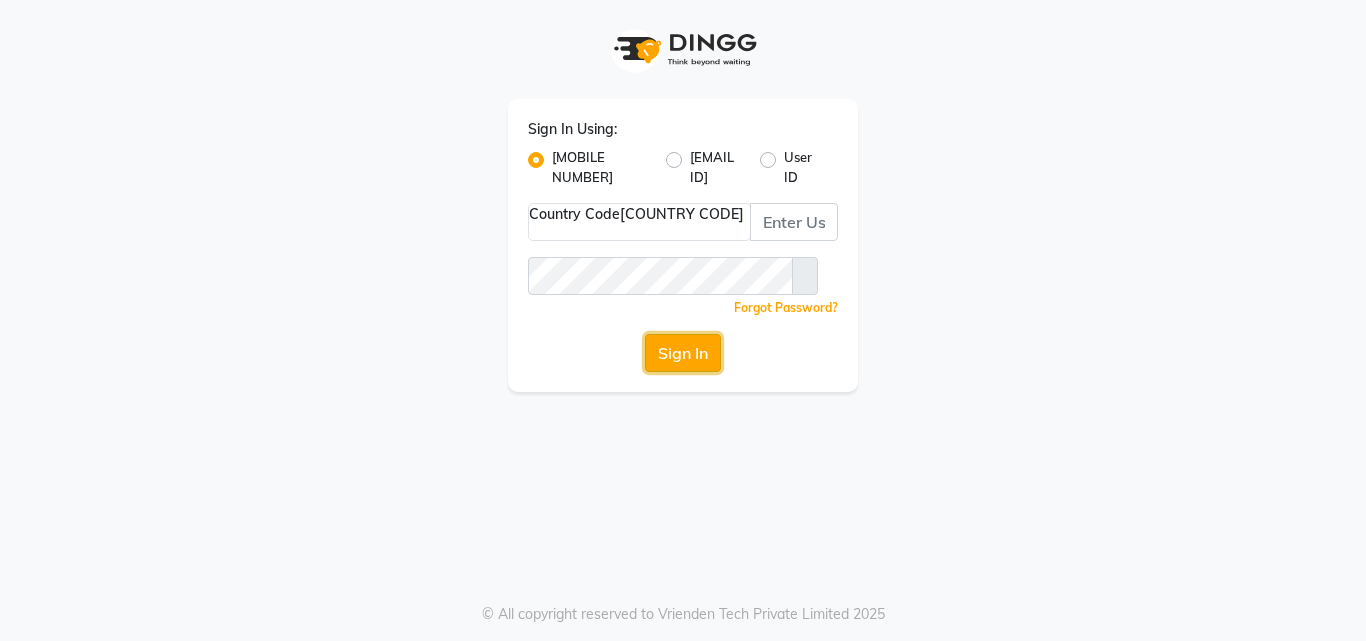 click on "Sign In" at bounding box center [683, 353] 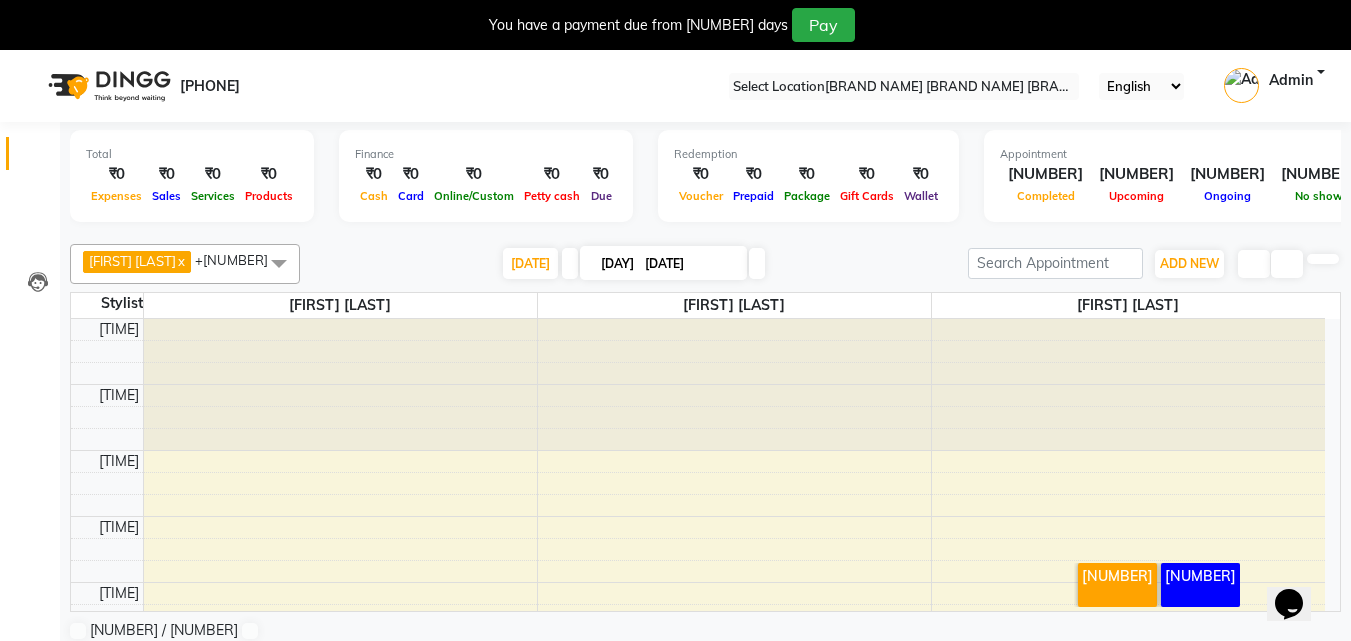 scroll, scrollTop: 0, scrollLeft: 0, axis: both 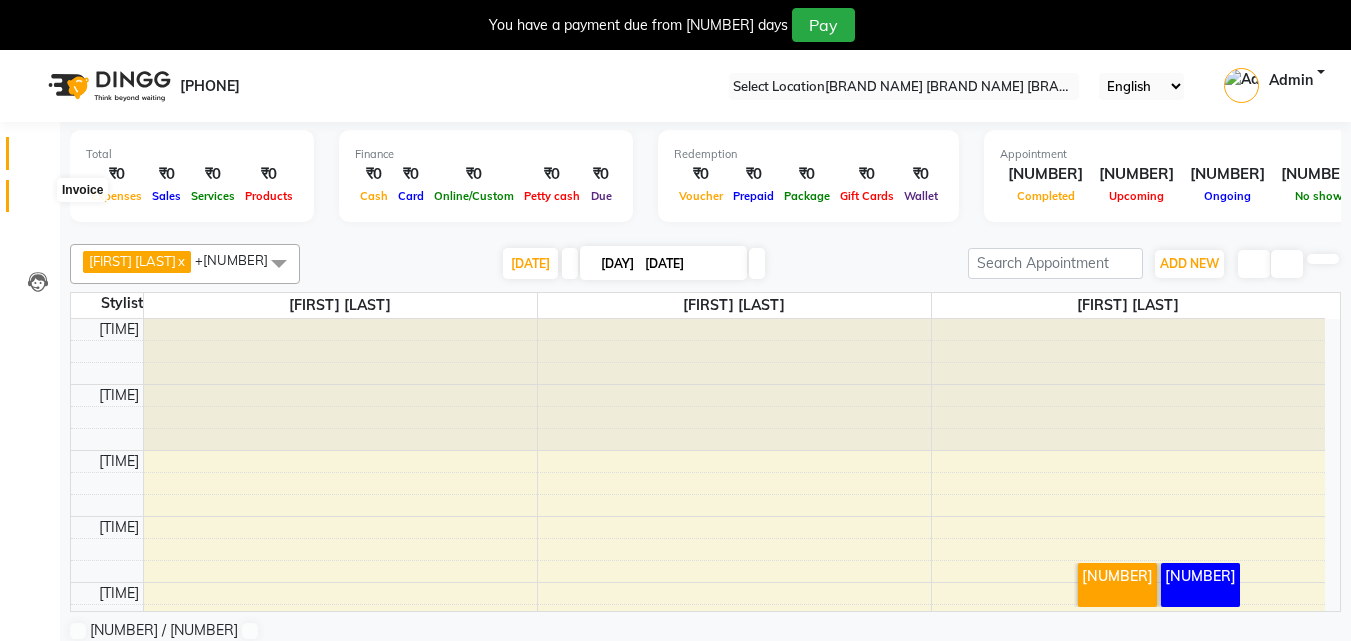 click at bounding box center (38, 201) 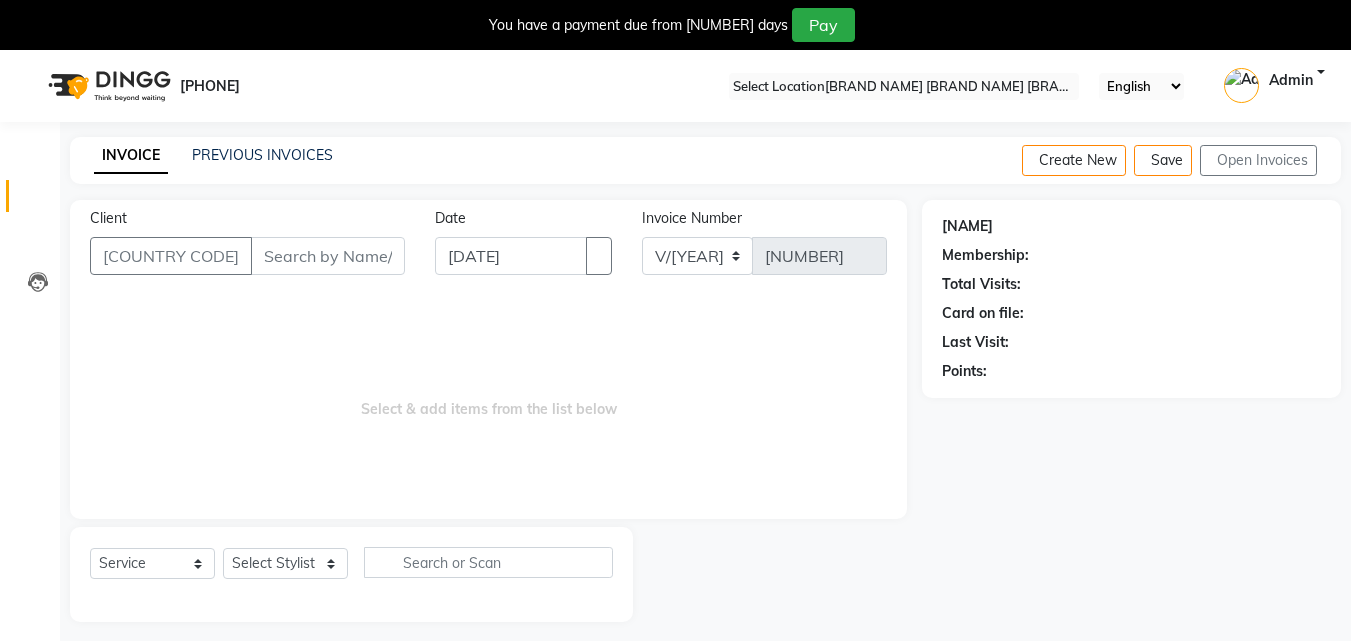 click on "Client" at bounding box center [328, 256] 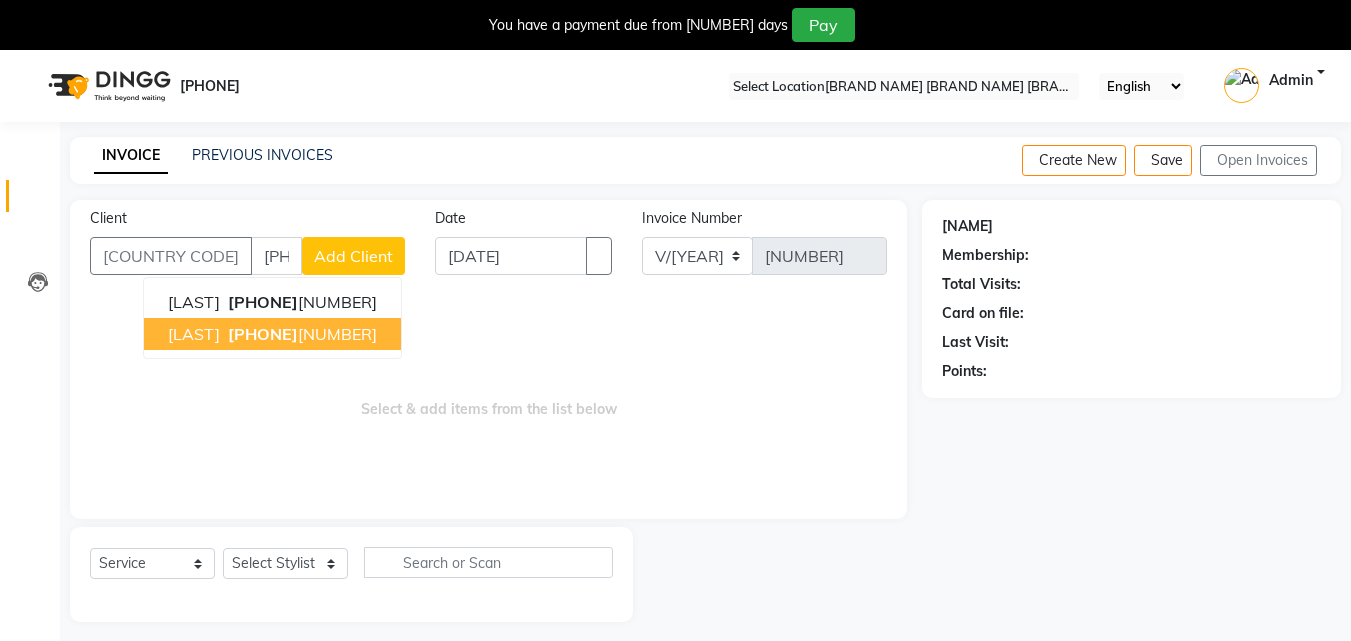 click on "[PHONE]" at bounding box center (263, 334) 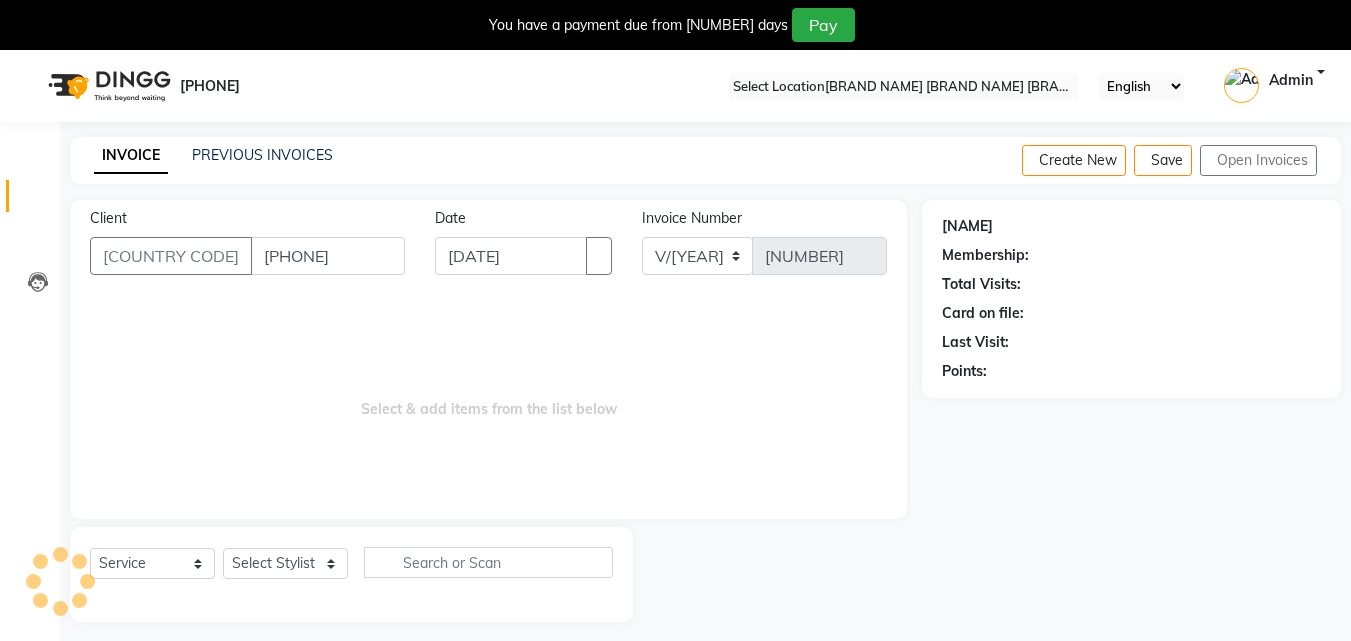 type on "[PHONE]" 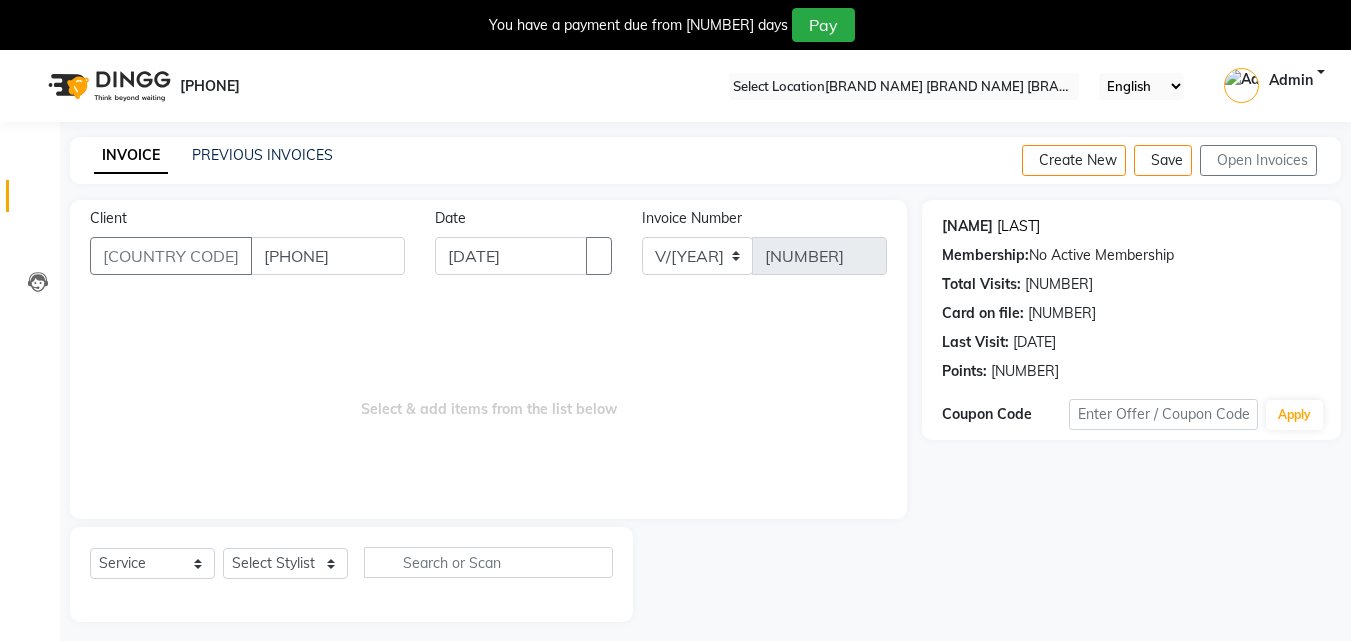 click on "[LAST]" at bounding box center [1018, 226] 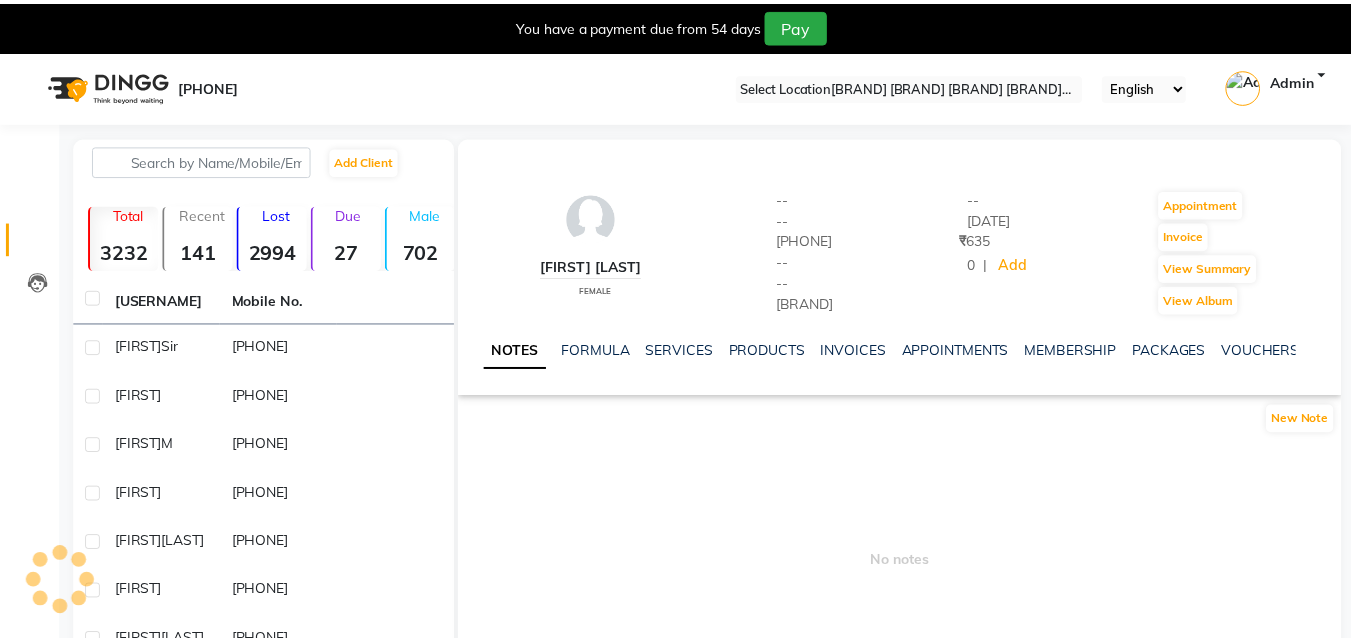 scroll, scrollTop: 0, scrollLeft: 0, axis: both 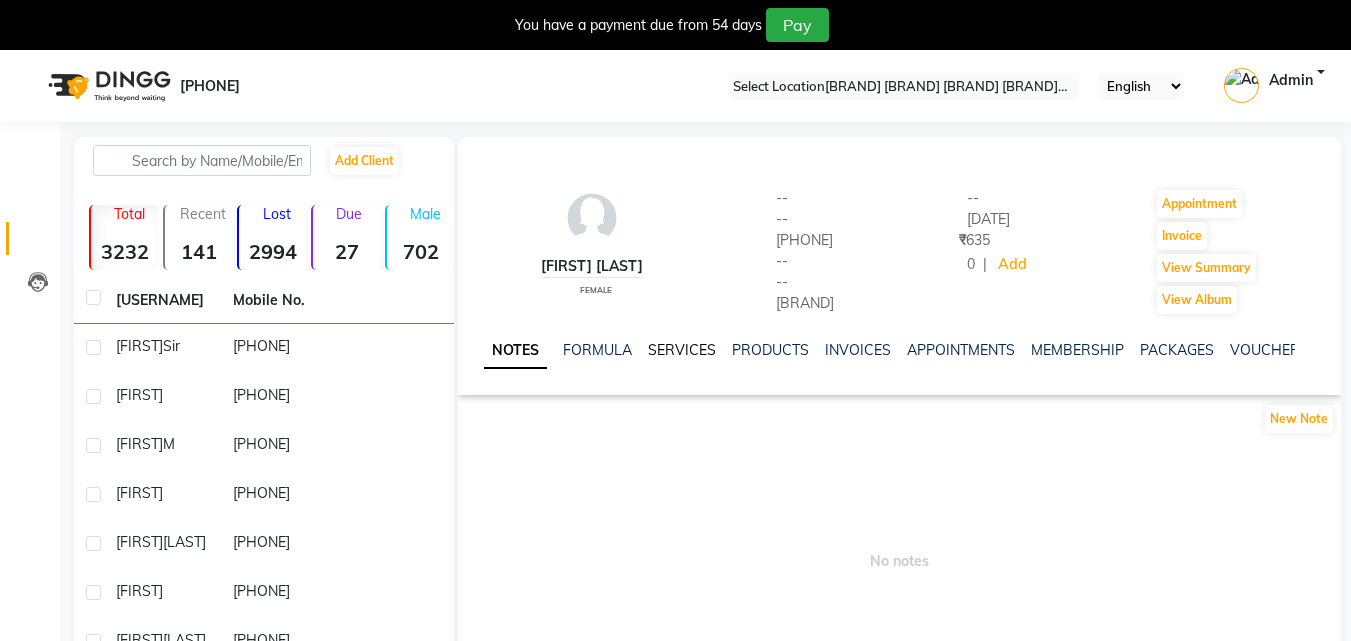 click on "SERVICES" at bounding box center (682, 350) 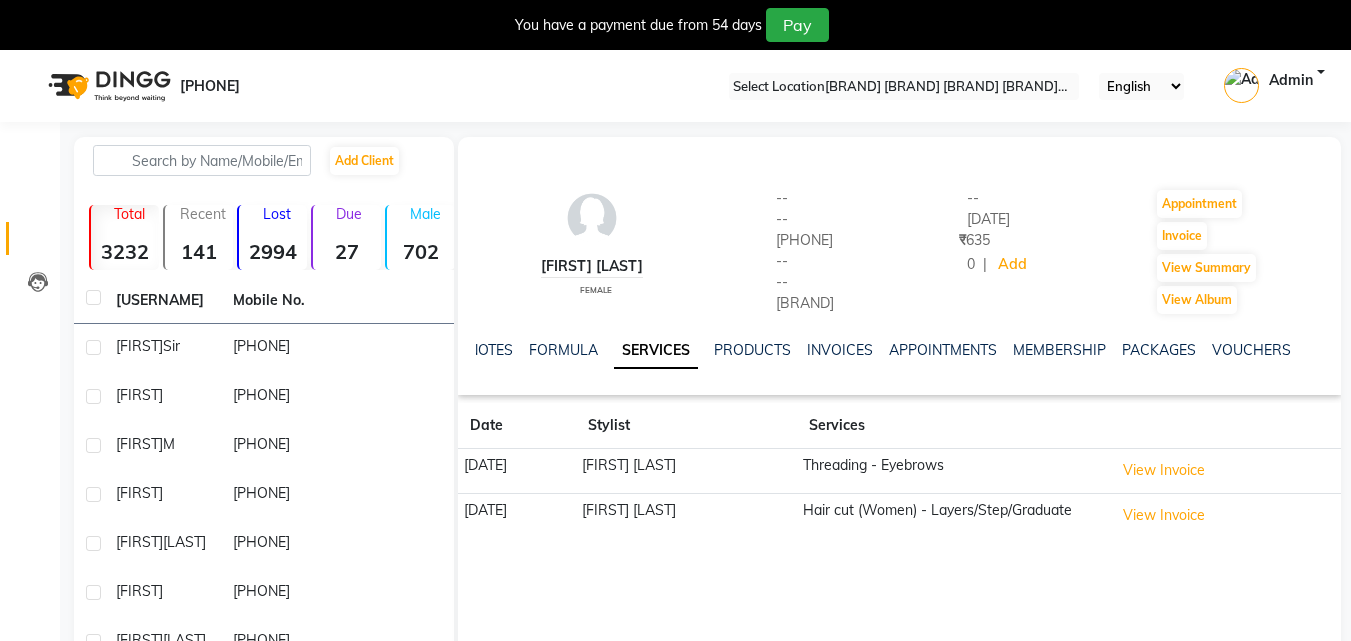 click at bounding box center [1335, 8] 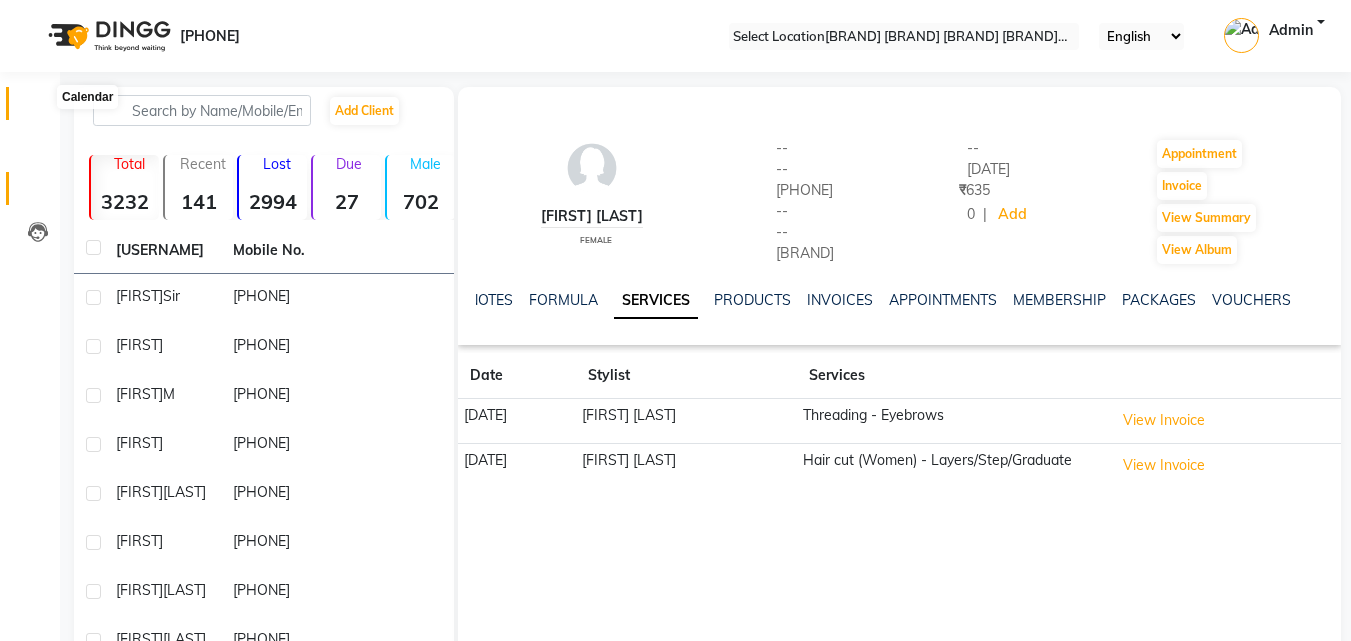 click at bounding box center [38, 108] 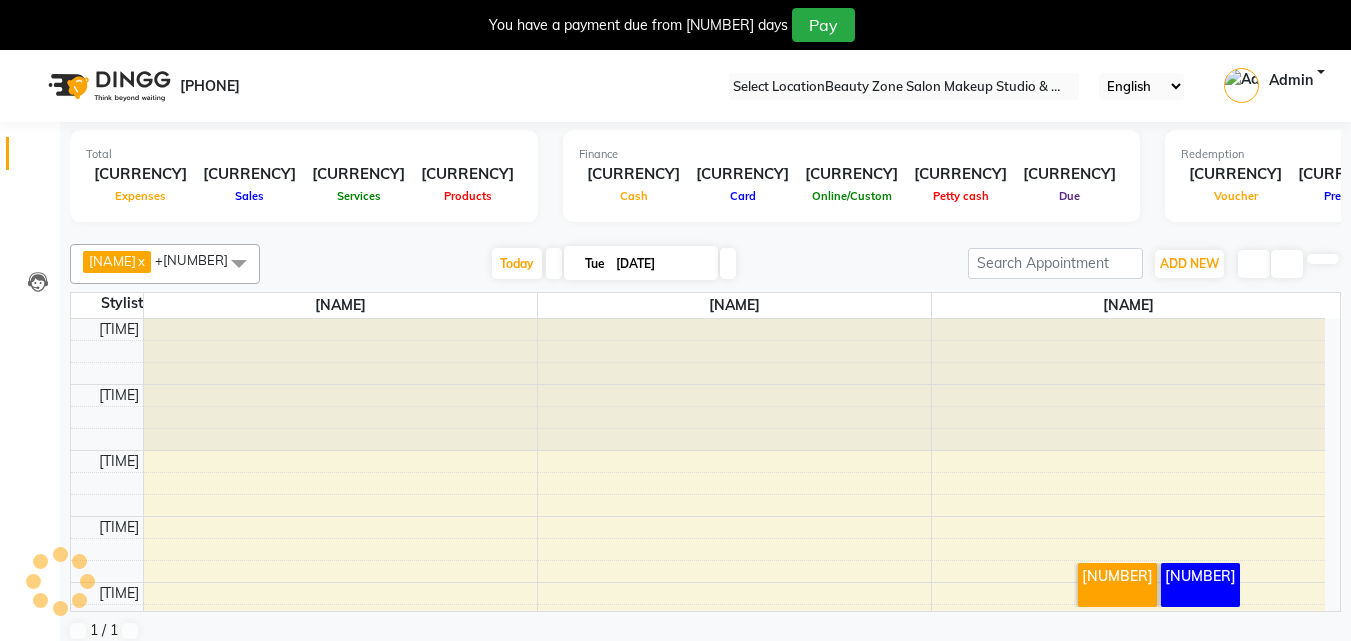scroll, scrollTop: 0, scrollLeft: 0, axis: both 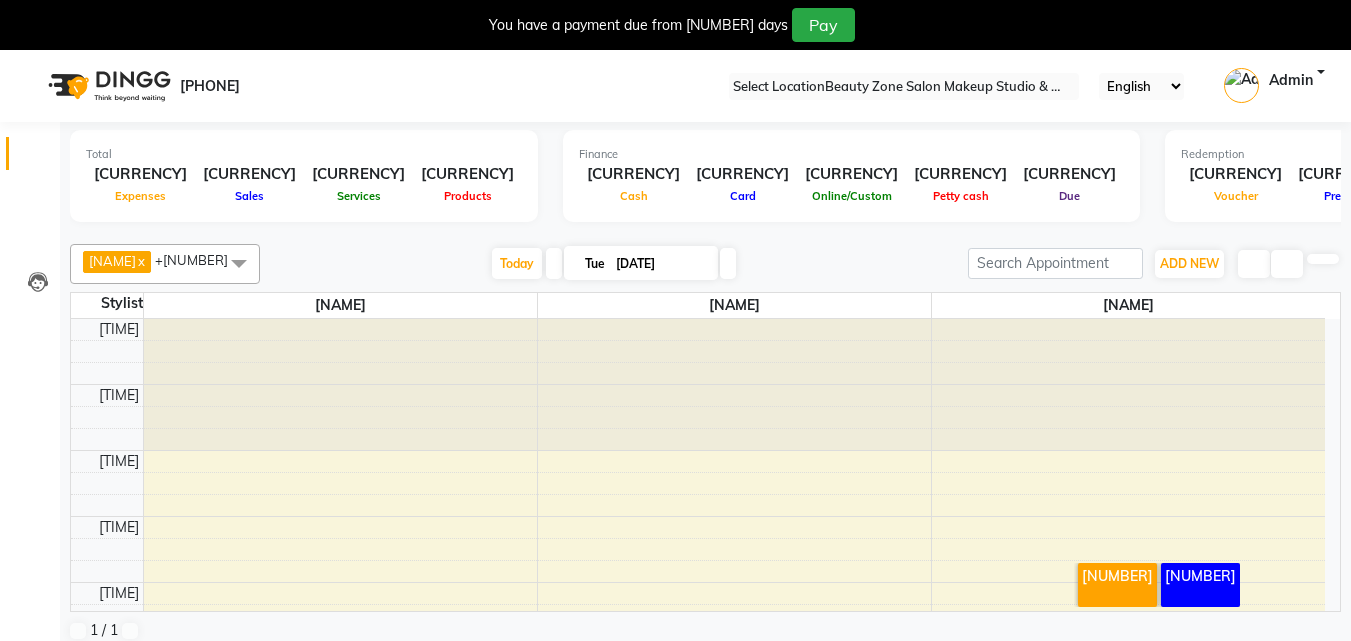drag, startPoint x: 61, startPoint y: 218, endPoint x: 27, endPoint y: 162, distance: 65.51336 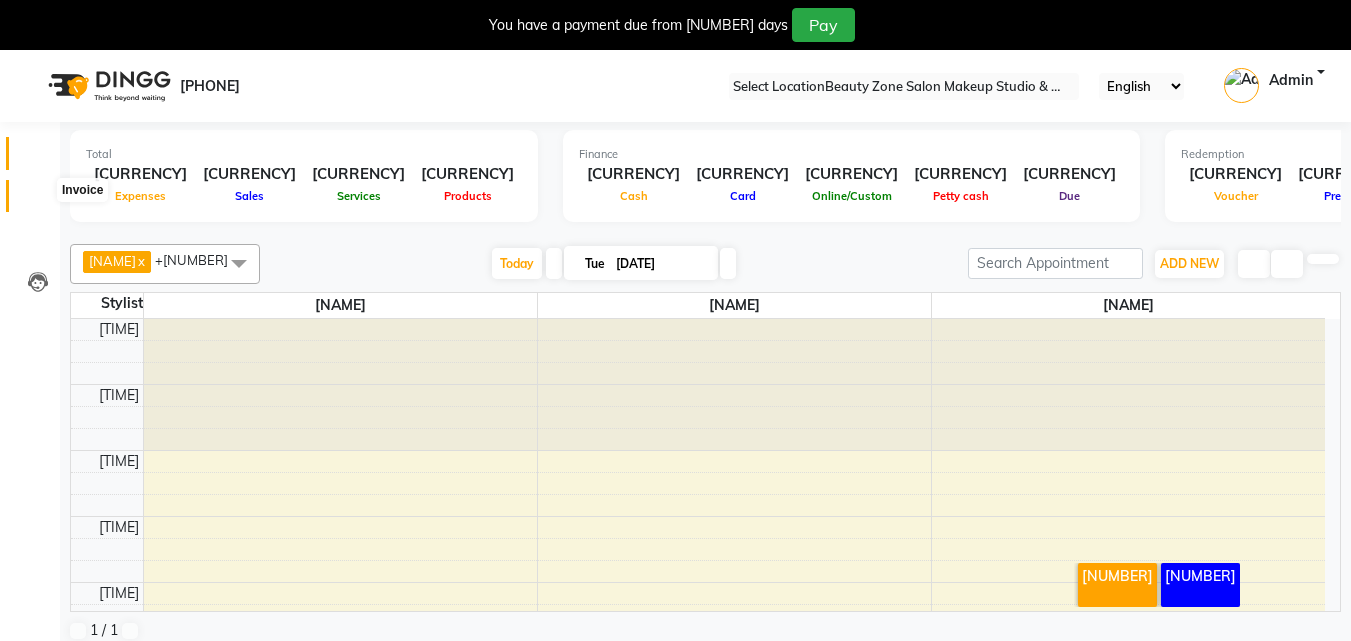 click at bounding box center (37, 201) 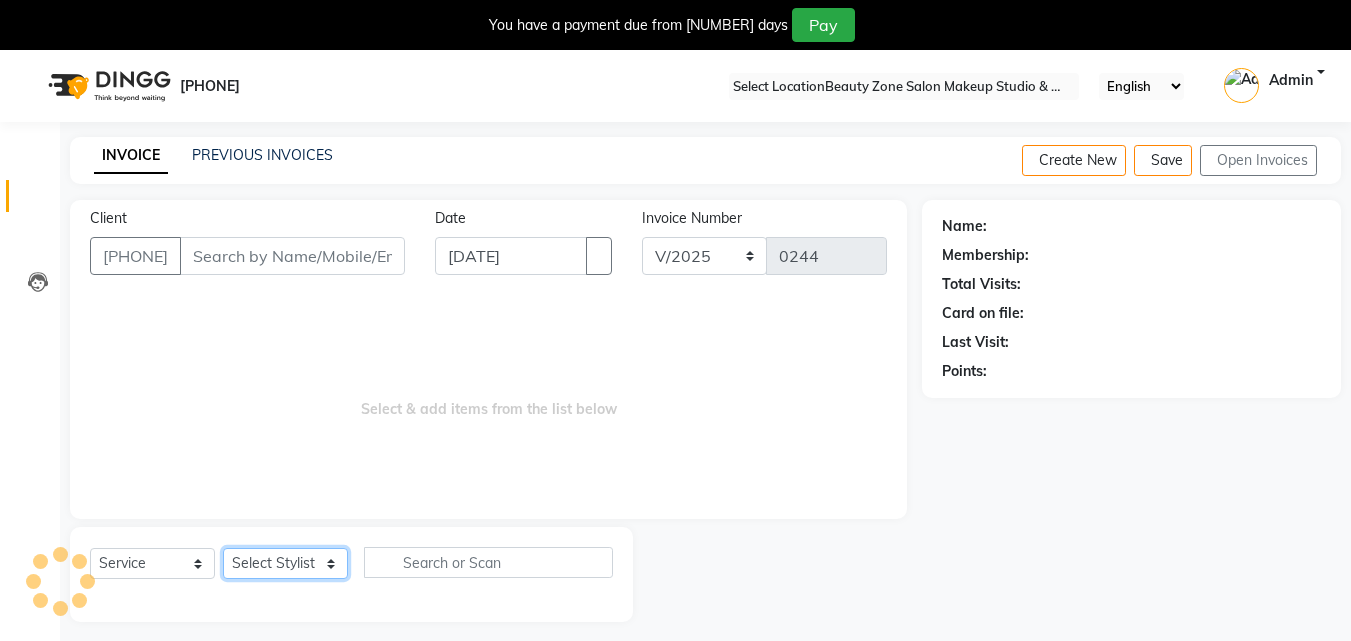 click on "Select Stylist [PERSON] [PERSON] [PERSON] [PERSON] [PERSON]" at bounding box center (285, 563) 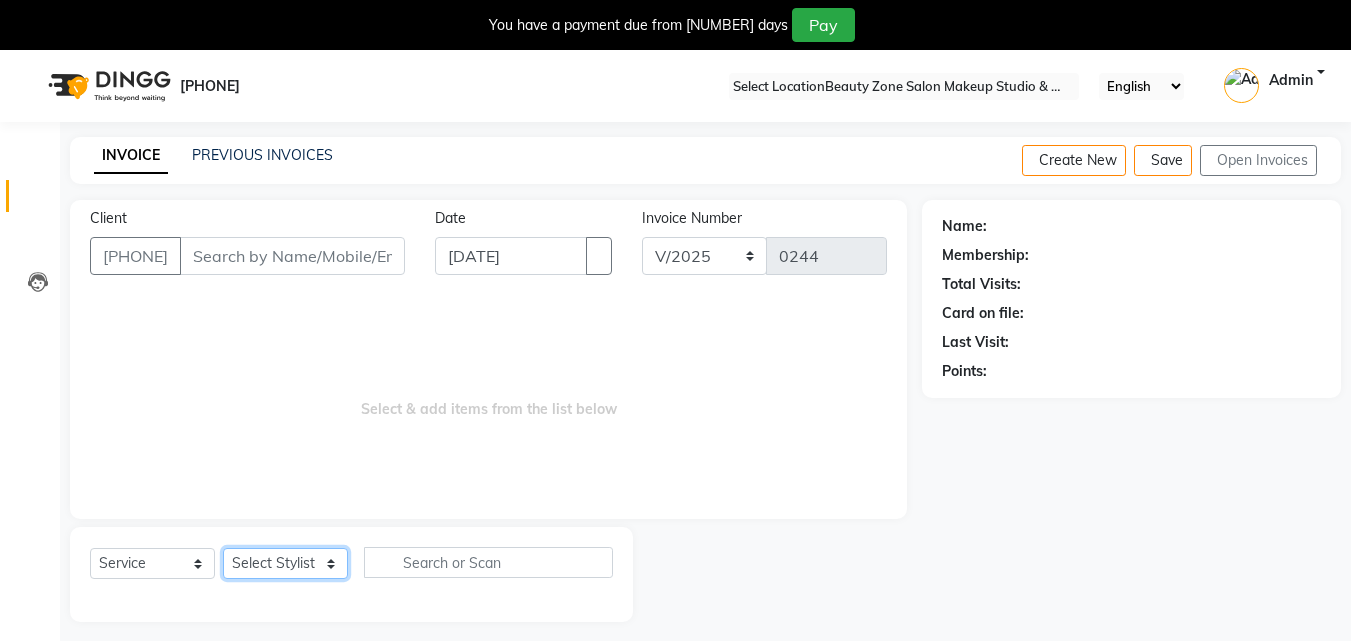 select on "[NUMBER]" 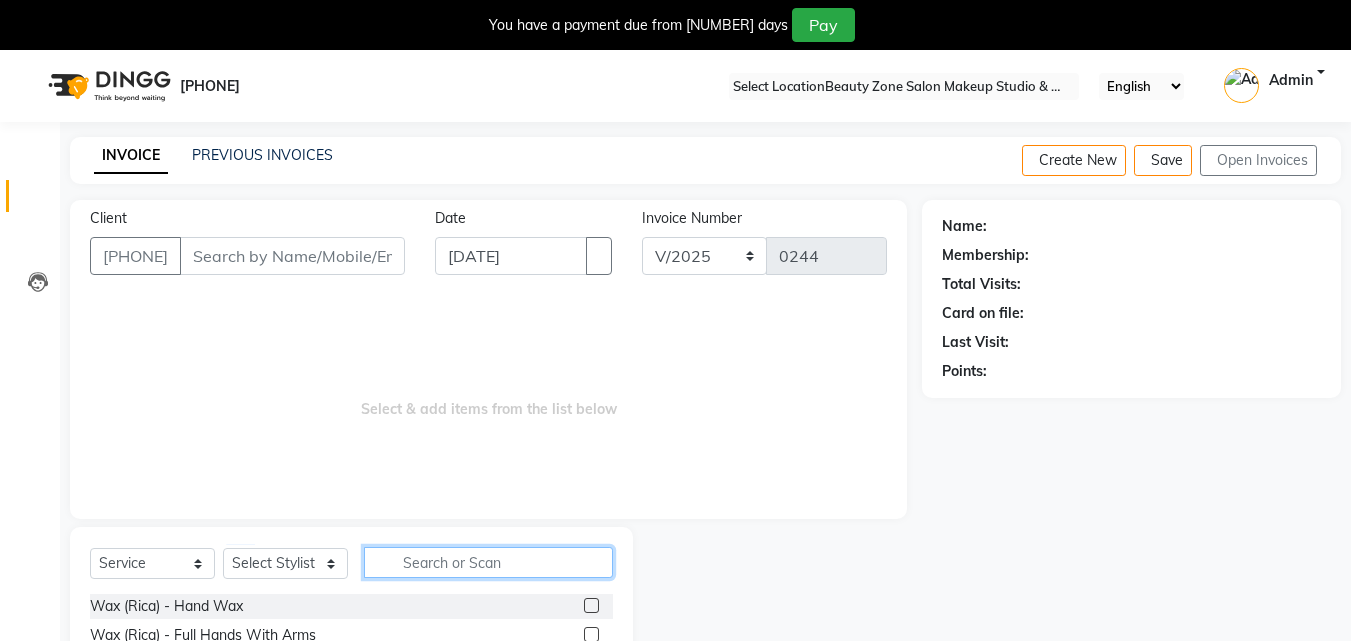 click at bounding box center [488, 562] 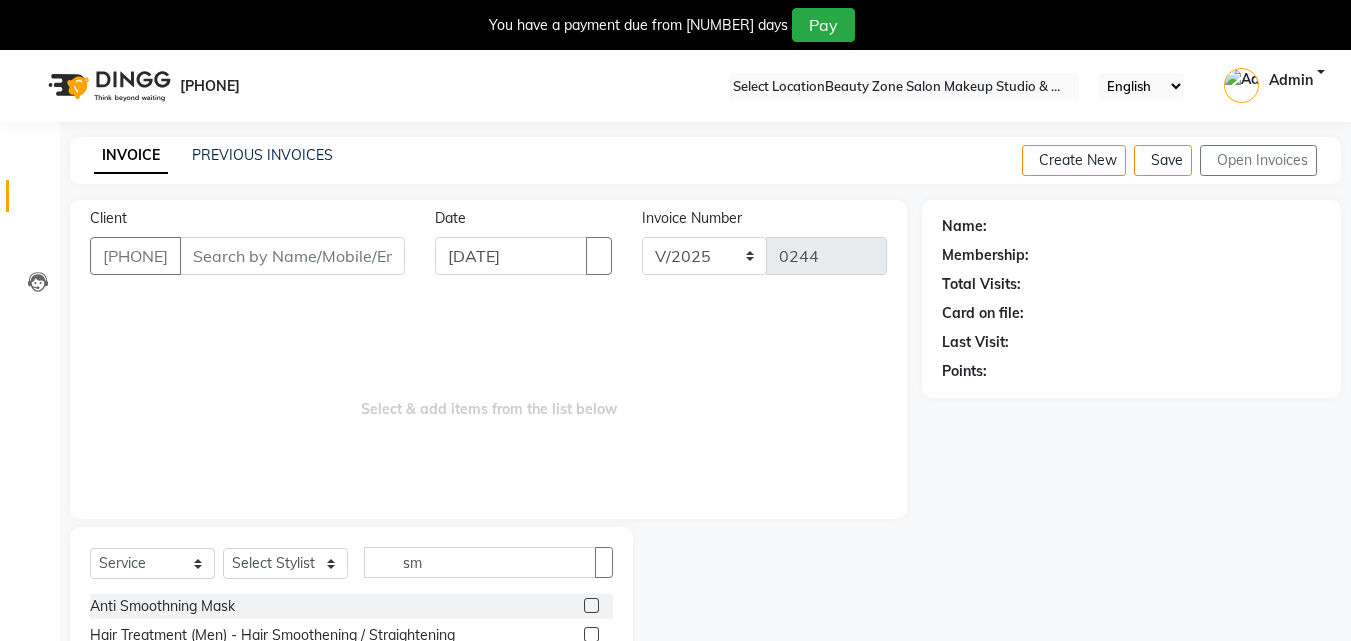 click on "Select & add items from the list below" at bounding box center [488, 399] 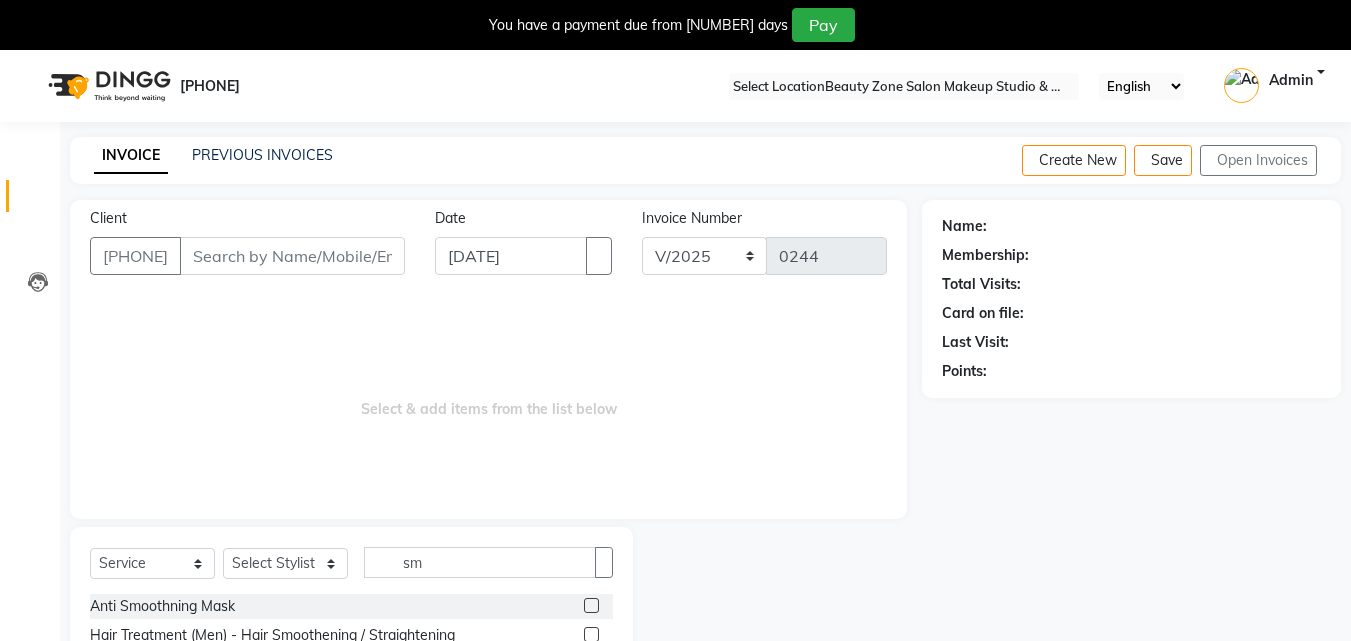 click on "Select & add items from the list below" at bounding box center [488, 399] 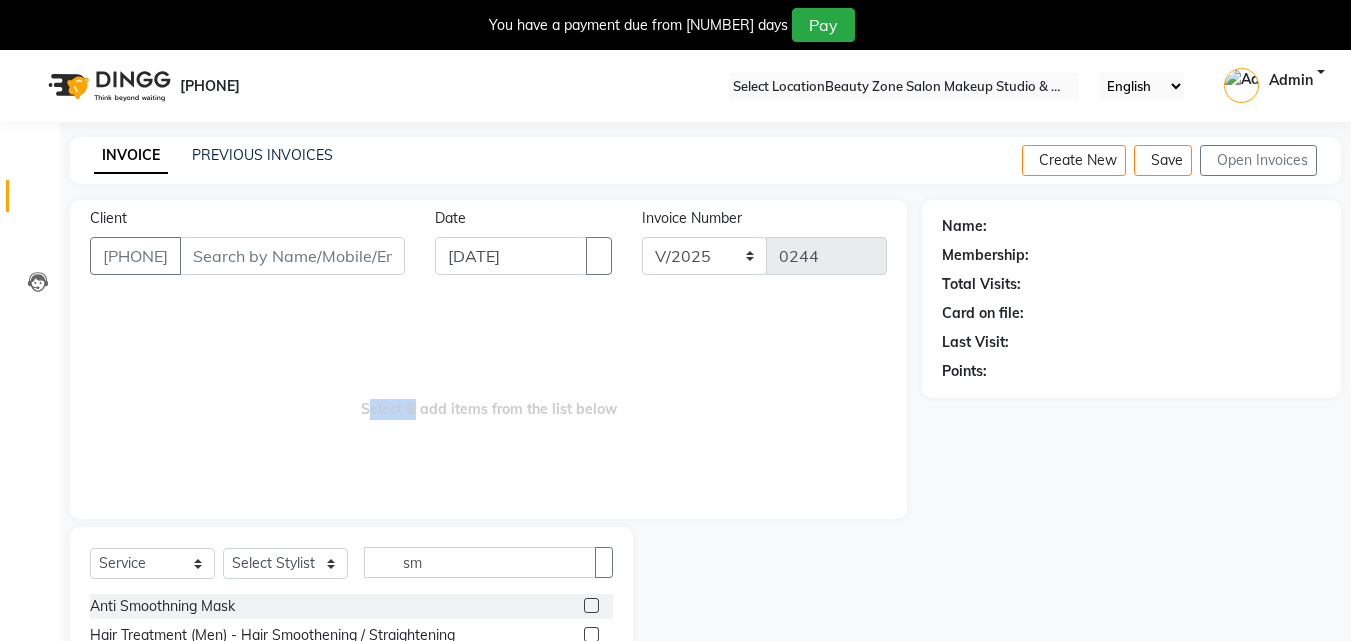 click on "Select & add items from the list below" at bounding box center (488, 399) 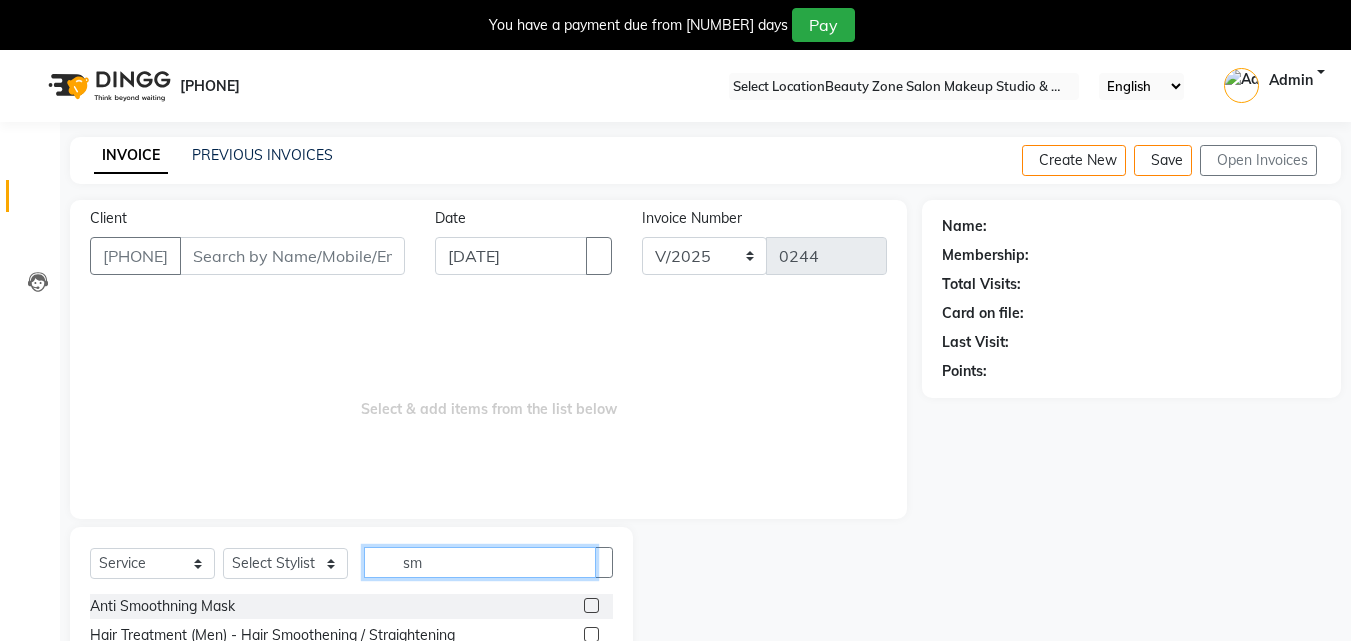 click on "sm" at bounding box center (480, 562) 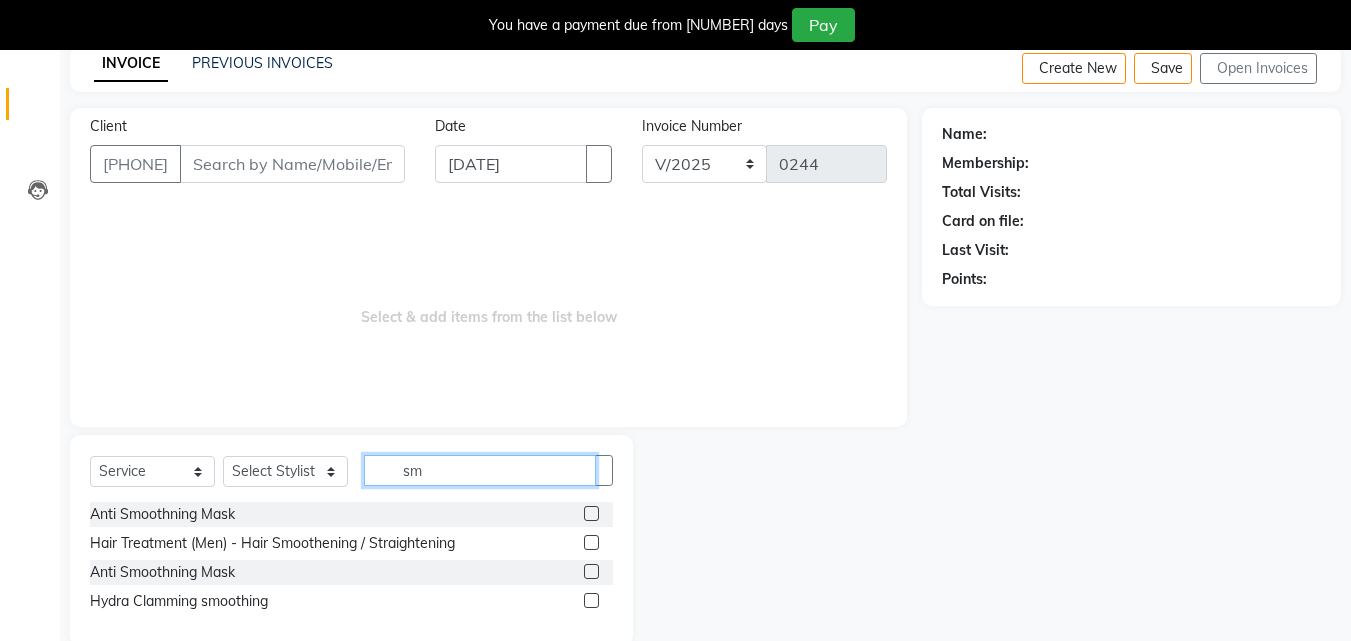 scroll, scrollTop: 126, scrollLeft: 0, axis: vertical 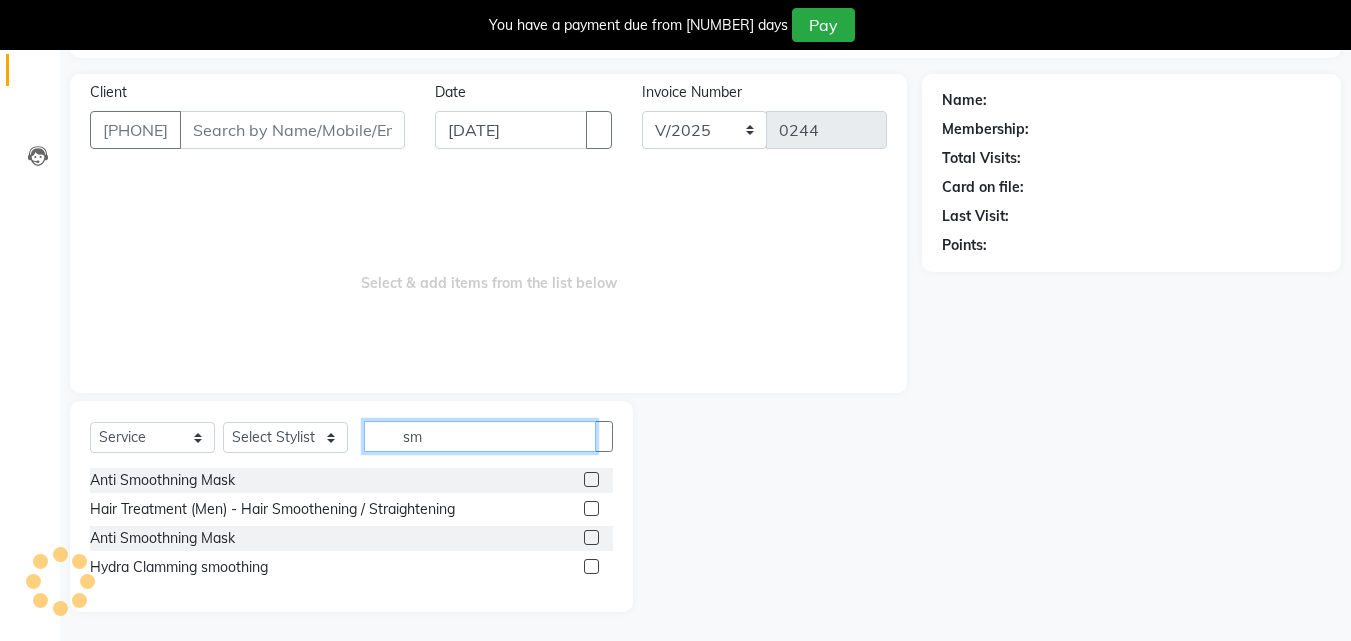 click on "sm" at bounding box center (480, 436) 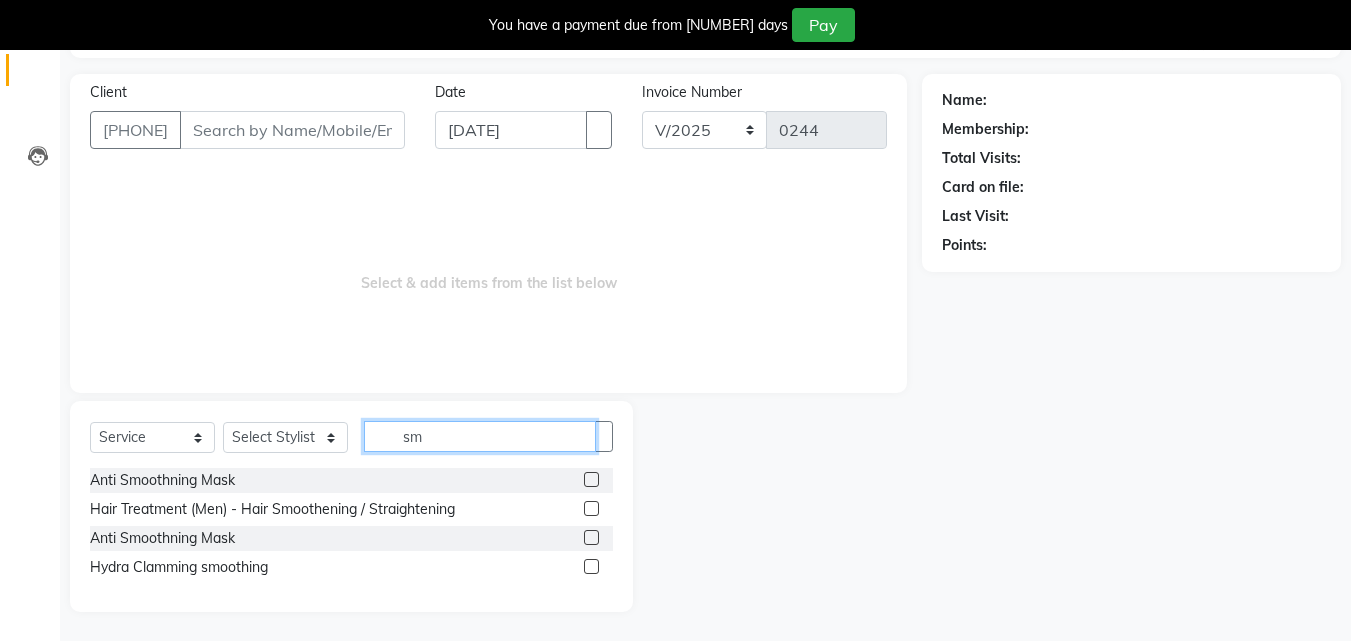 click on "sm" at bounding box center (480, 436) 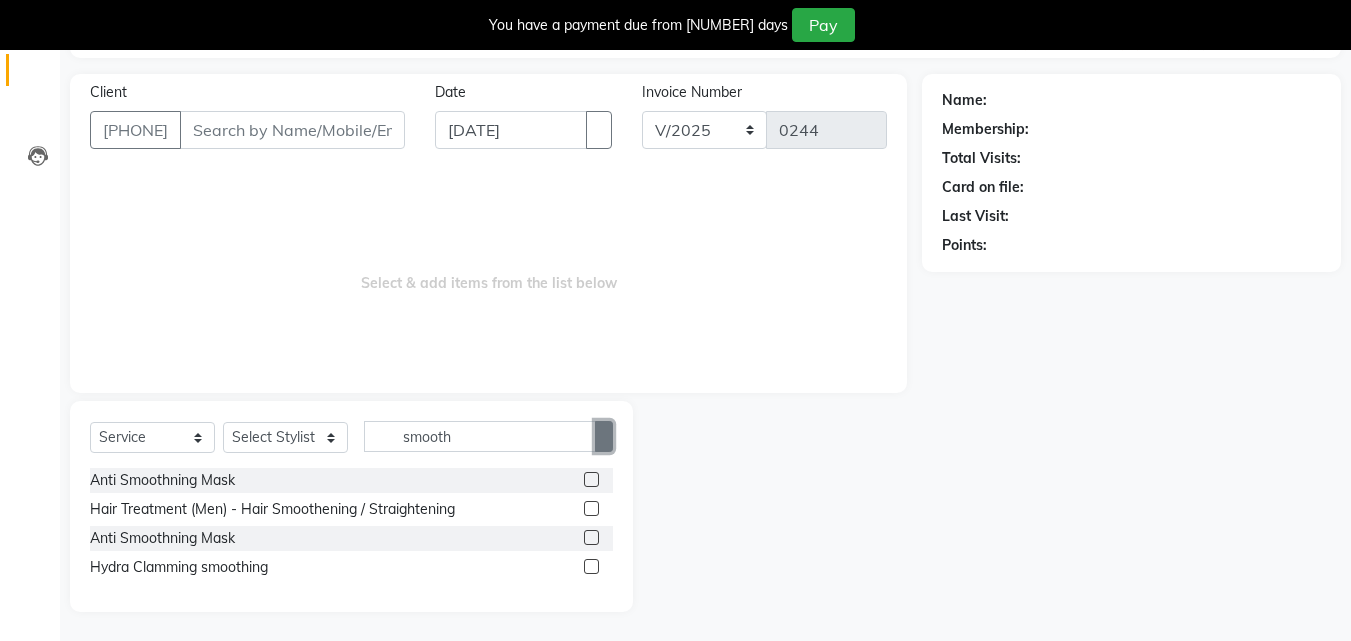 click at bounding box center (604, 437) 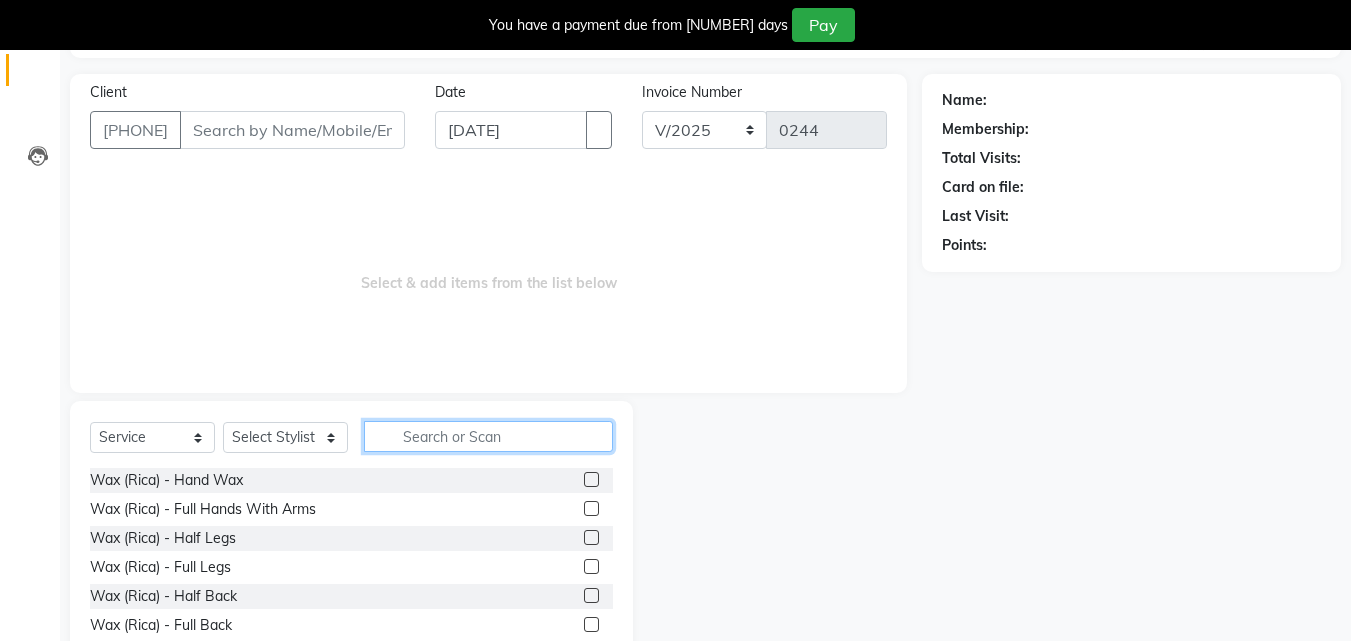 click at bounding box center (488, 436) 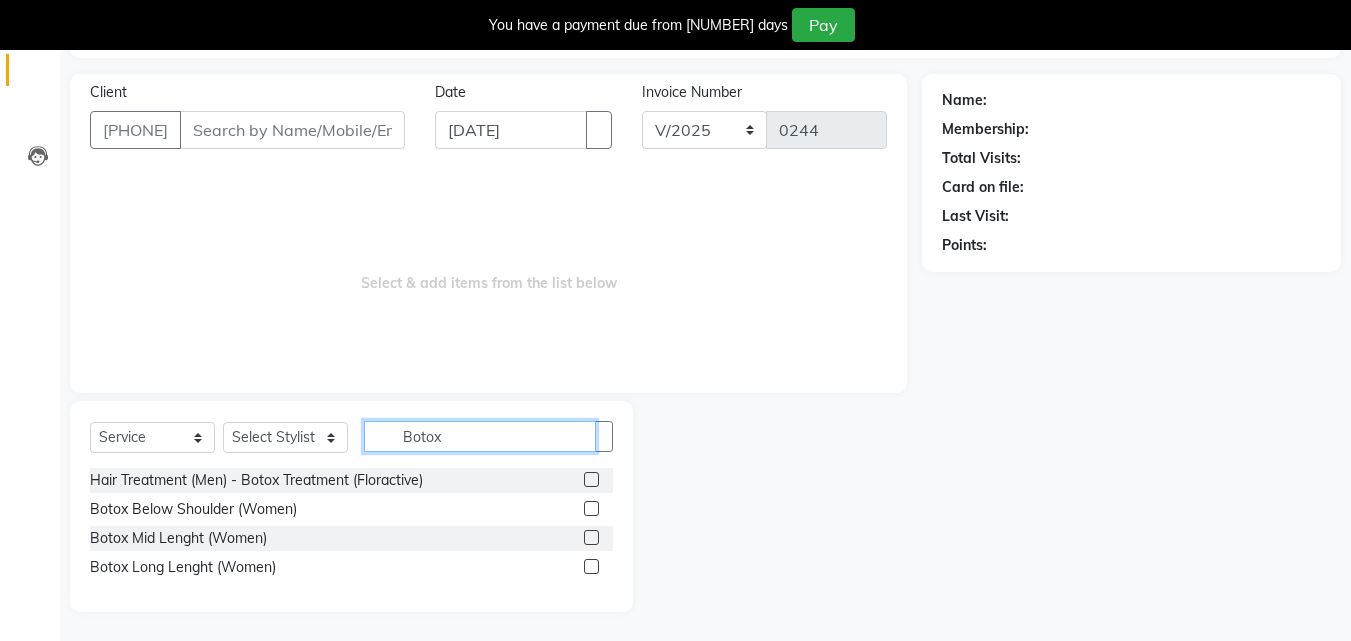 type on "Botox" 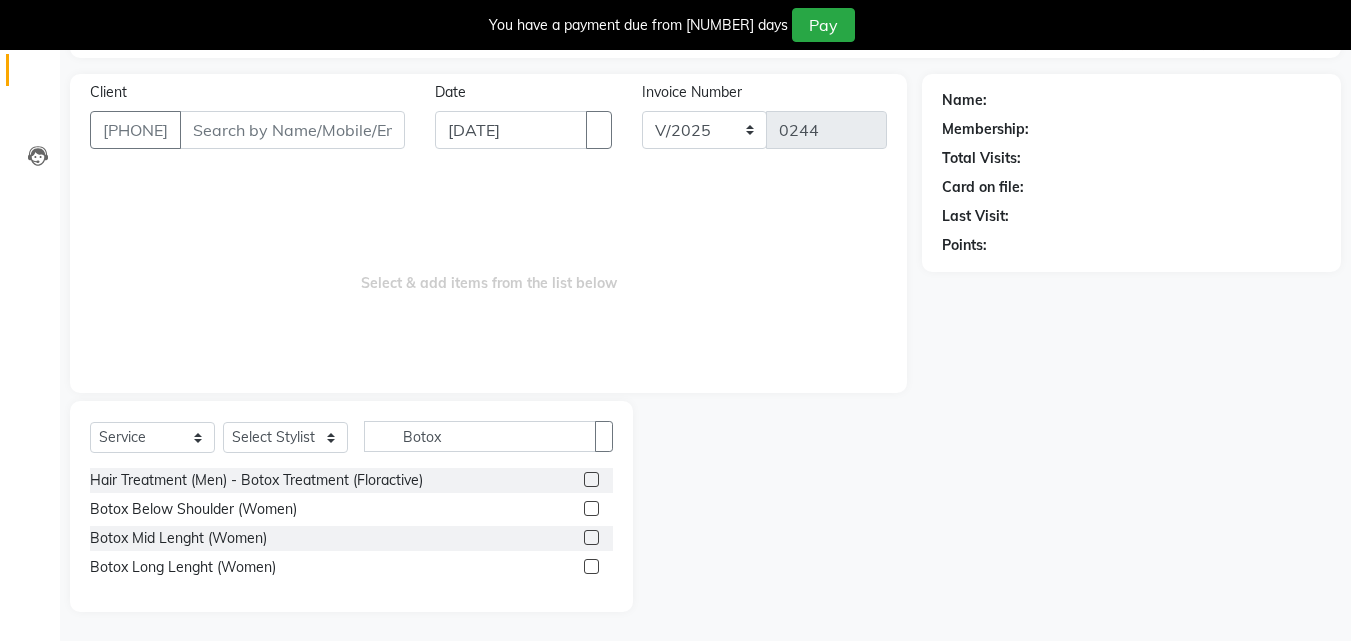 click at bounding box center [591, 537] 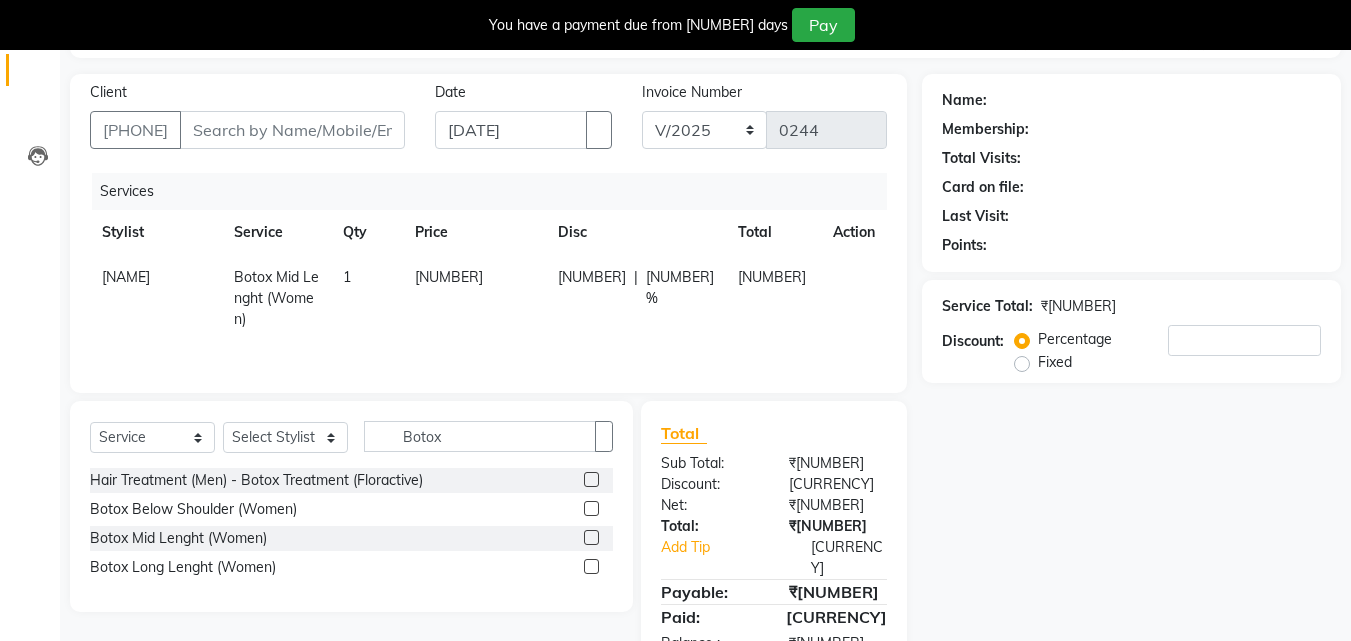 click at bounding box center [591, 566] 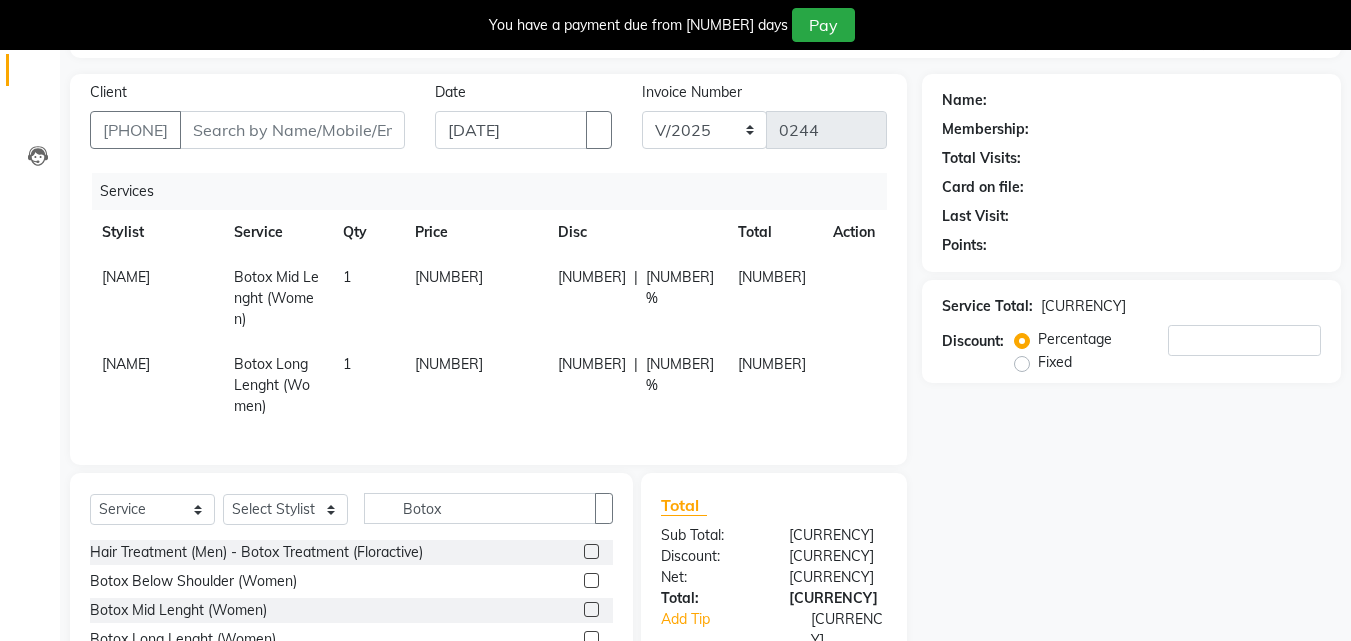 click on "[NUMBER]" at bounding box center [126, 277] 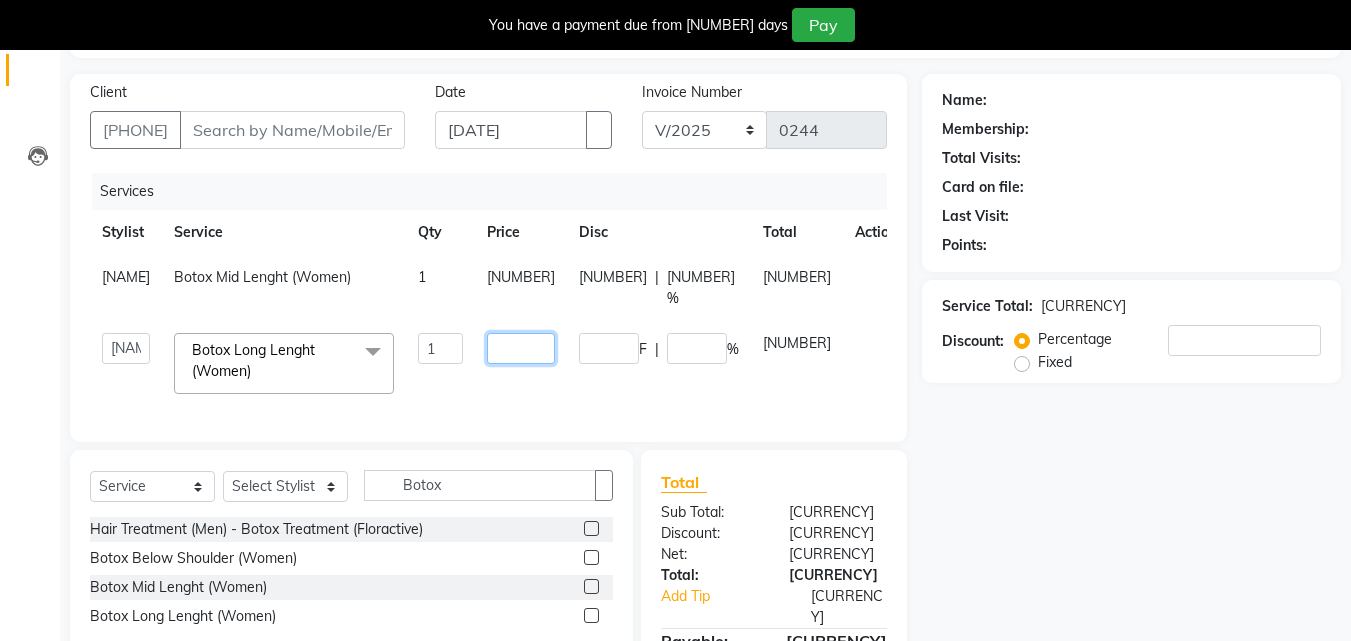 click on "[NUMBER]" at bounding box center [440, 348] 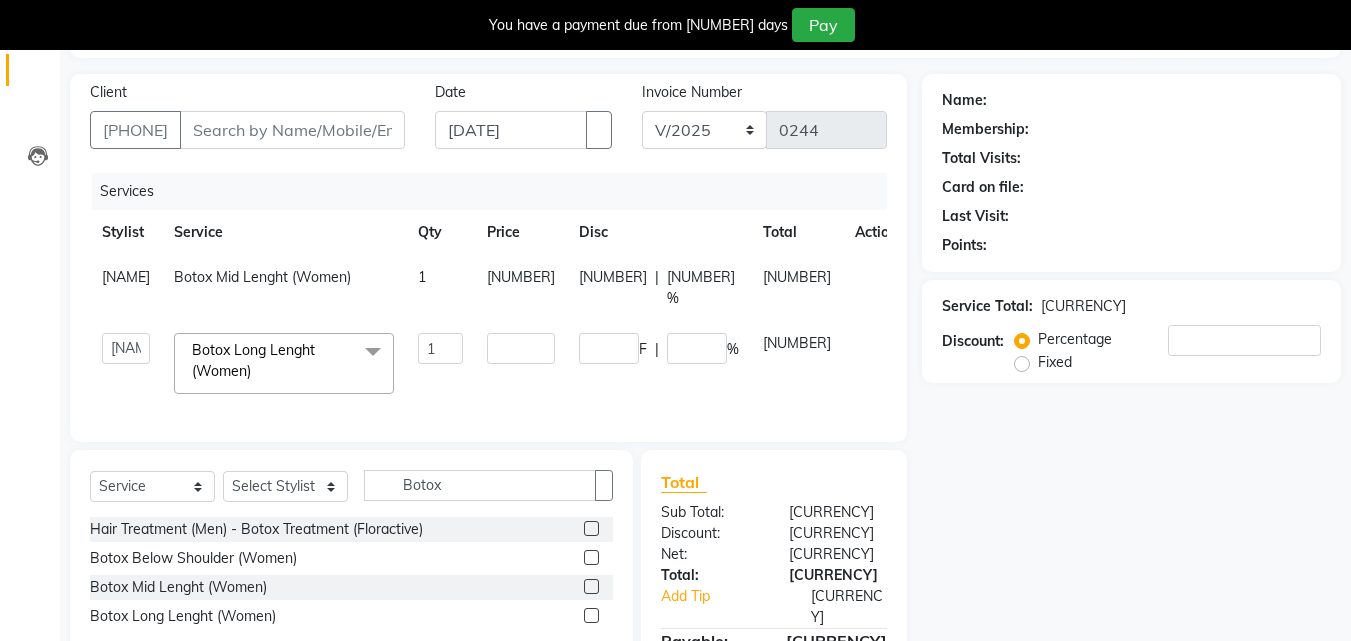 click on "[NUMBER]" at bounding box center [797, 288] 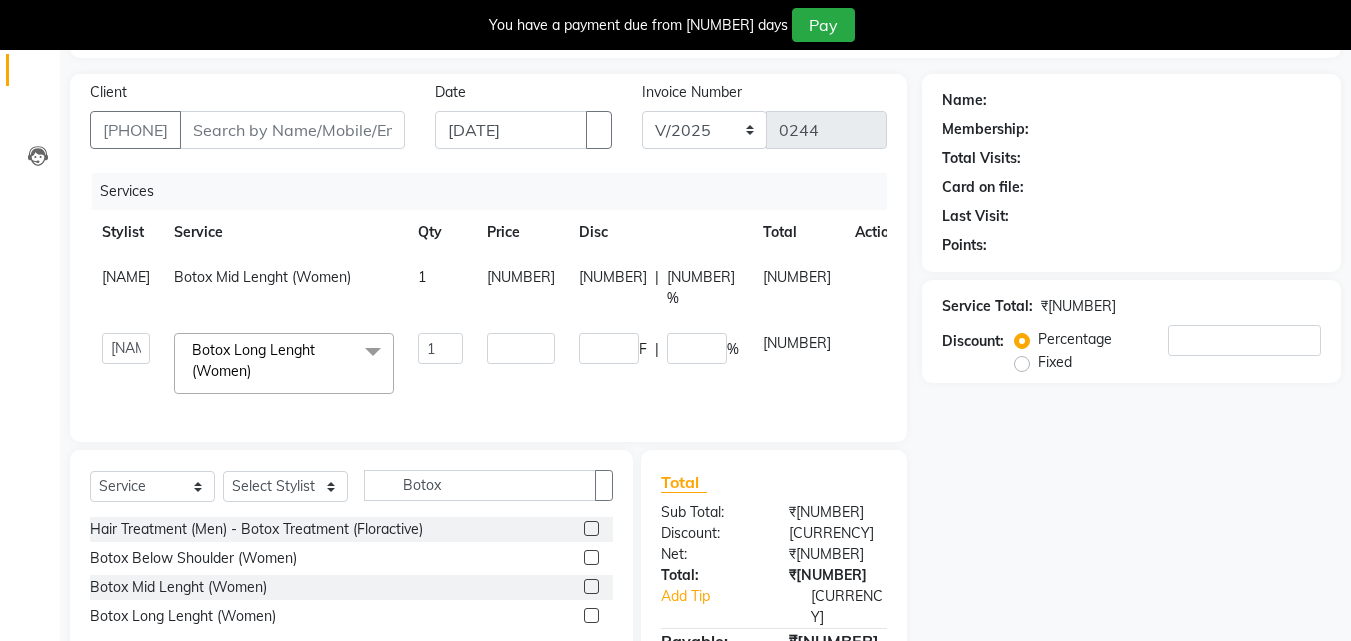 click at bounding box center (863, 267) 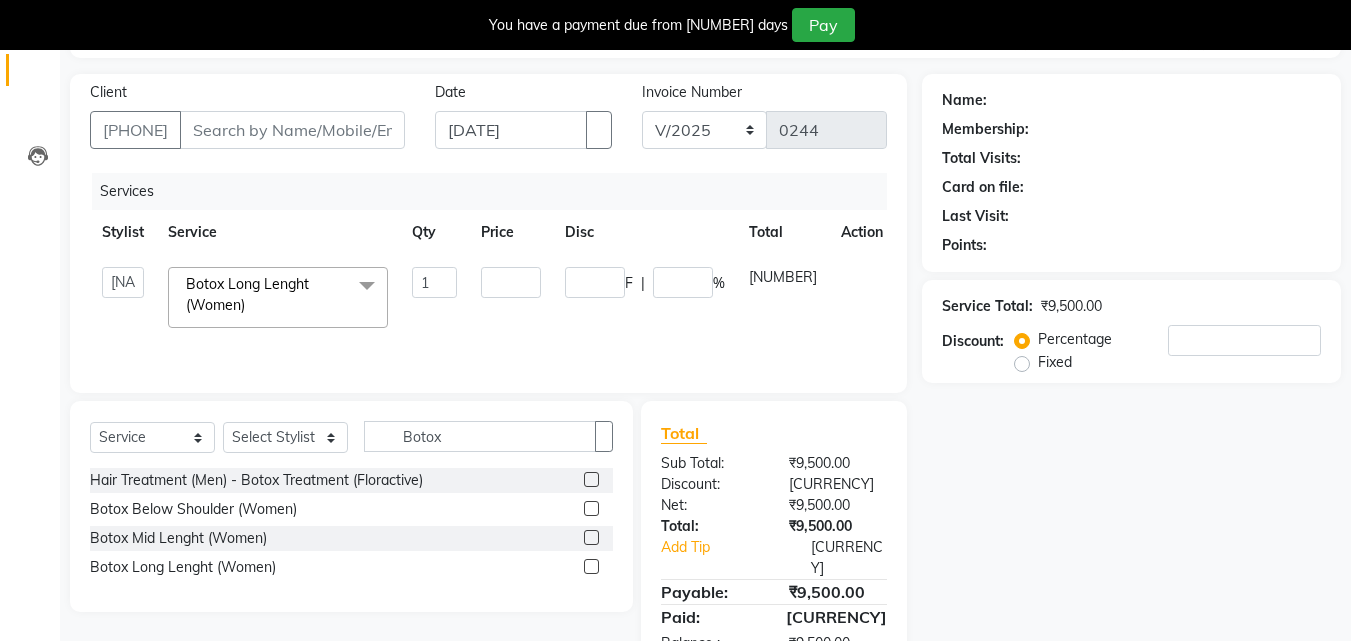 click at bounding box center [849, 267] 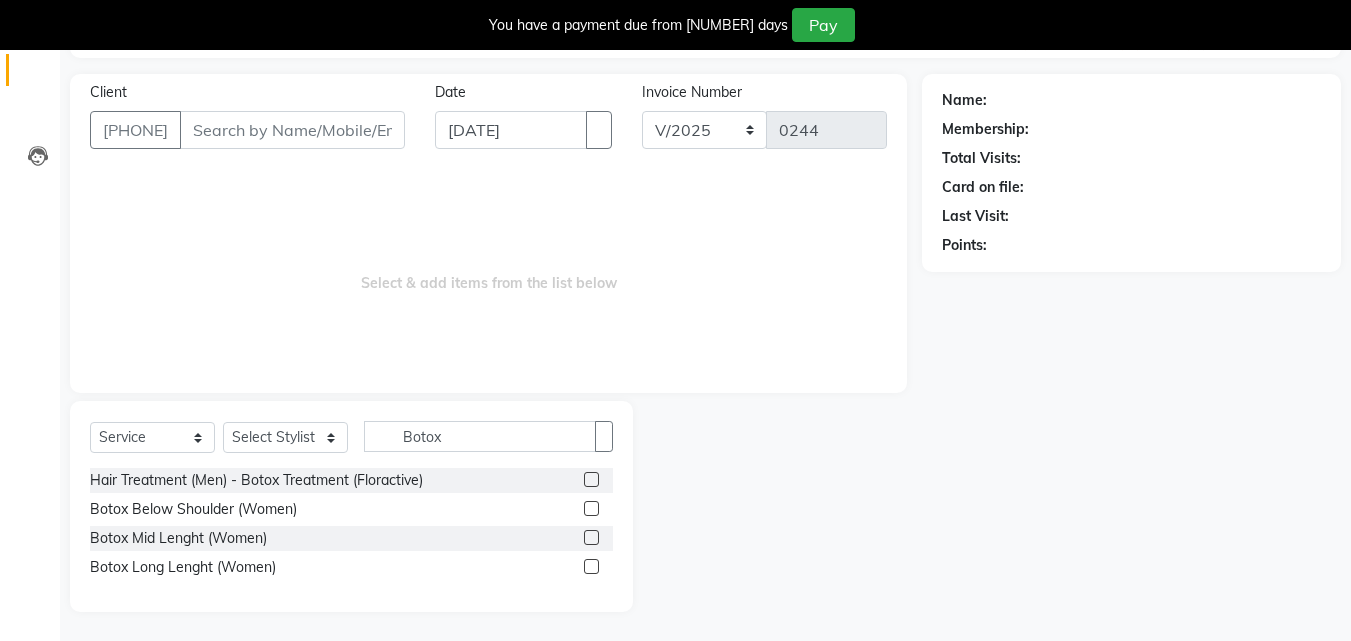 click on "Select & add items from the list below" at bounding box center (488, 273) 